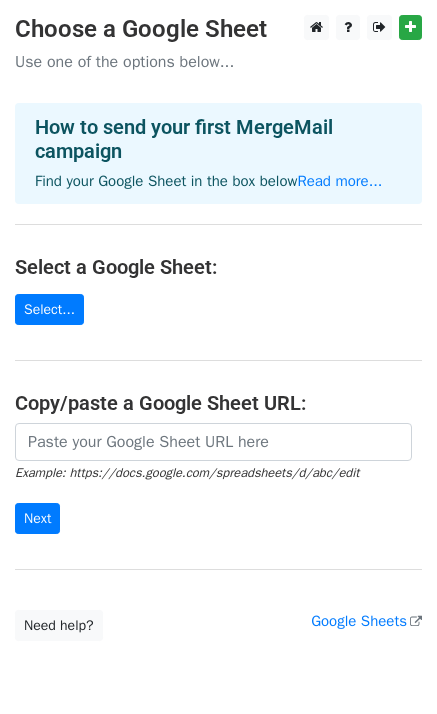 scroll, scrollTop: 0, scrollLeft: 0, axis: both 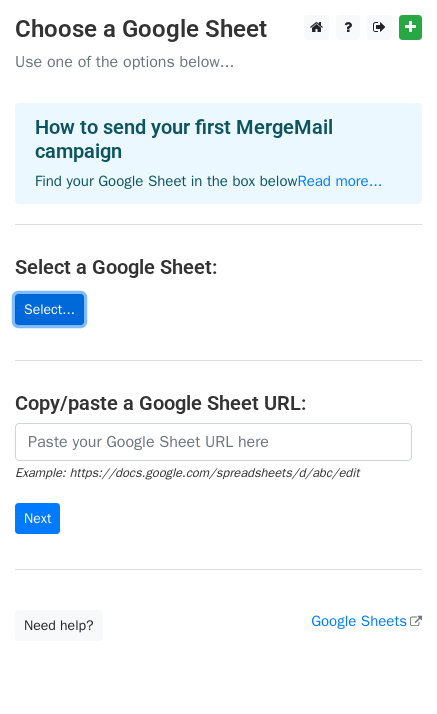 click on "Select..." at bounding box center [49, 309] 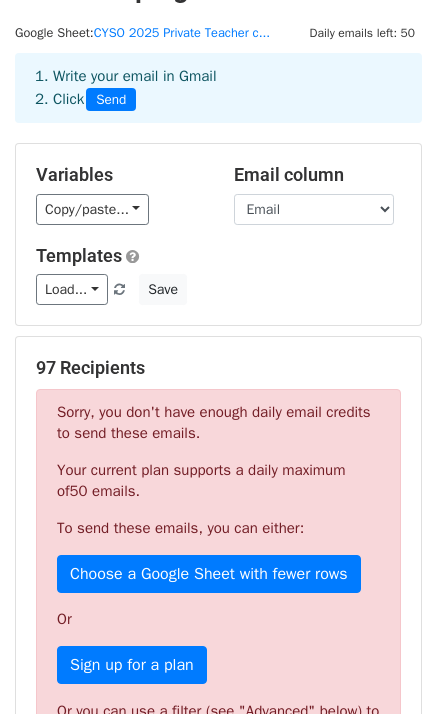 scroll, scrollTop: 0, scrollLeft: 0, axis: both 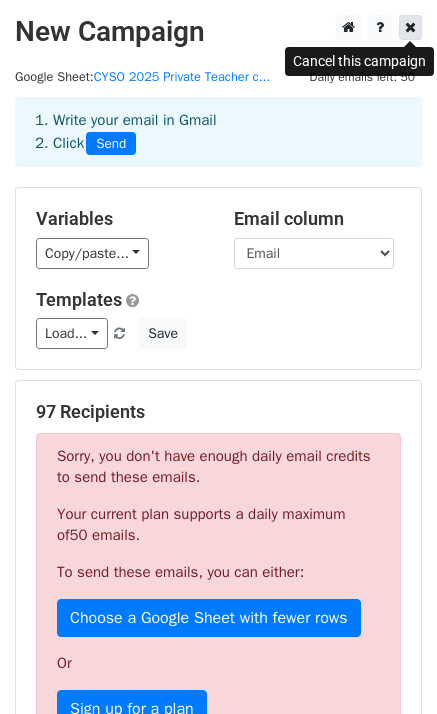 click at bounding box center (410, 27) 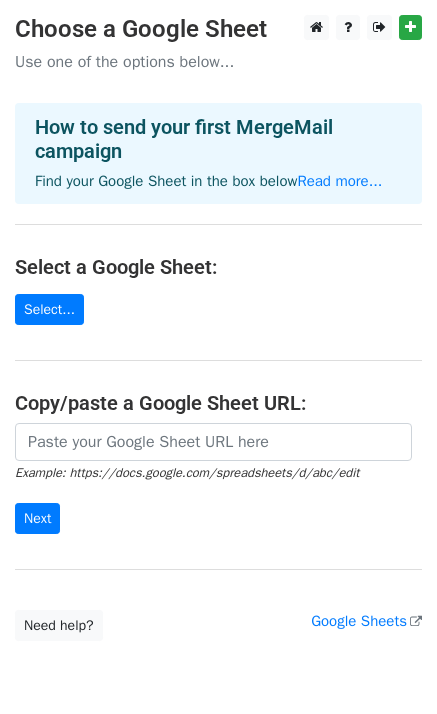 scroll, scrollTop: 0, scrollLeft: 0, axis: both 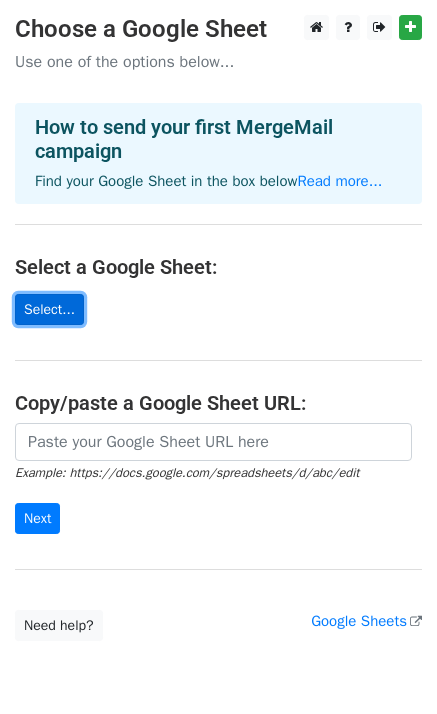 click on "Select..." at bounding box center (49, 309) 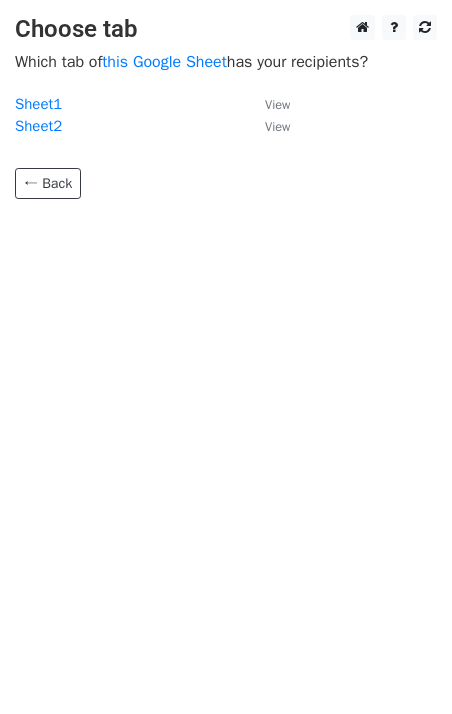 scroll, scrollTop: 0, scrollLeft: 0, axis: both 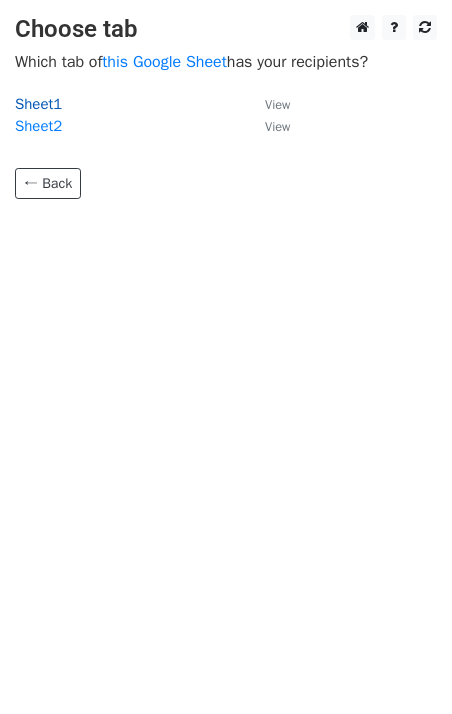 click on "Sheet1" at bounding box center [38, 104] 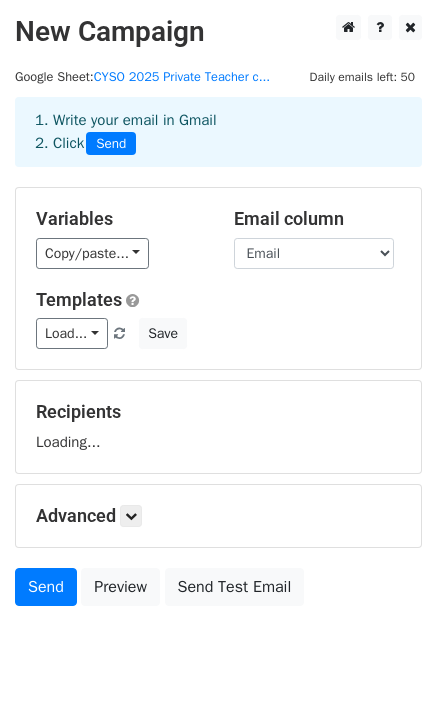 scroll, scrollTop: 0, scrollLeft: 0, axis: both 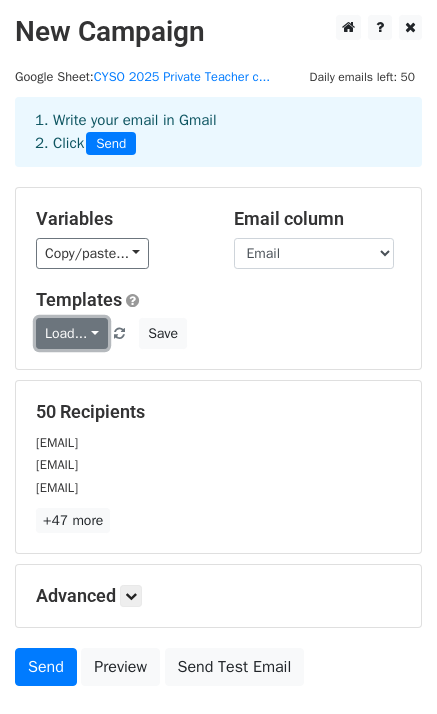 click on "Load..." at bounding box center (72, 333) 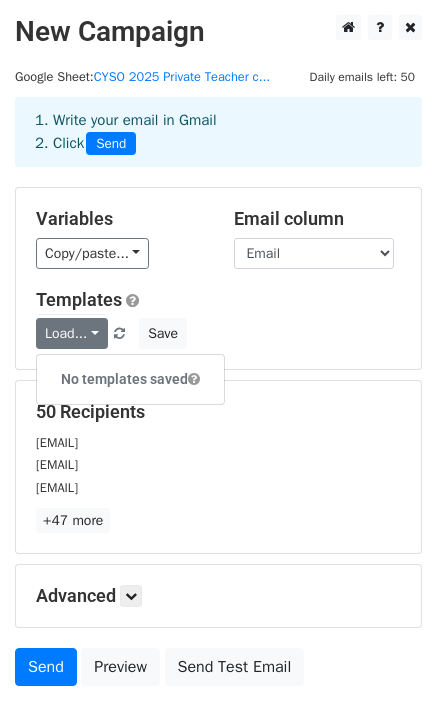 click on "Templates
Load...
No templates saved
Save" at bounding box center (218, 319) 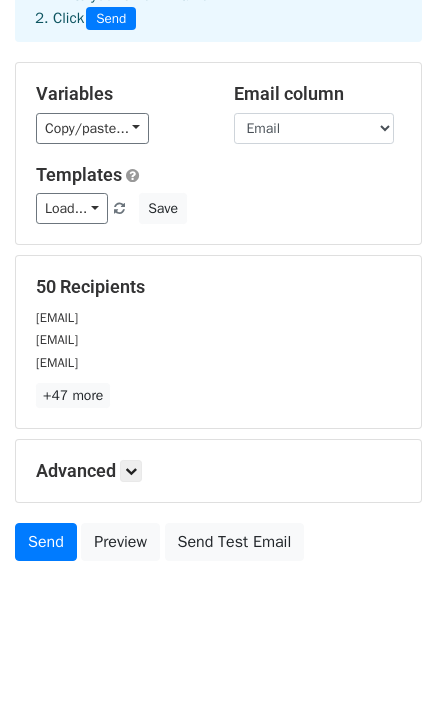scroll, scrollTop: 142, scrollLeft: 0, axis: vertical 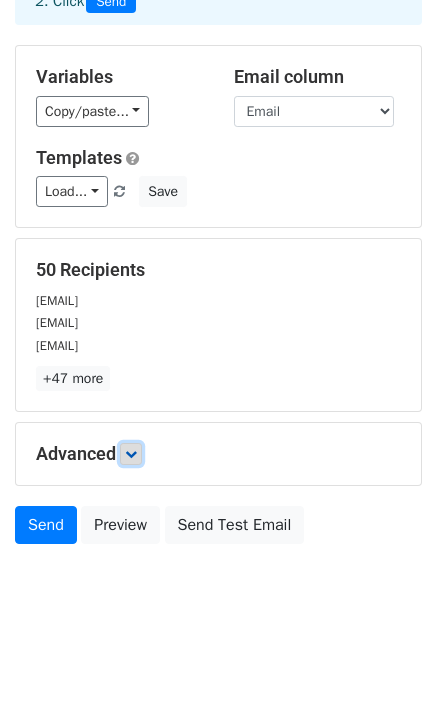 click at bounding box center [131, 454] 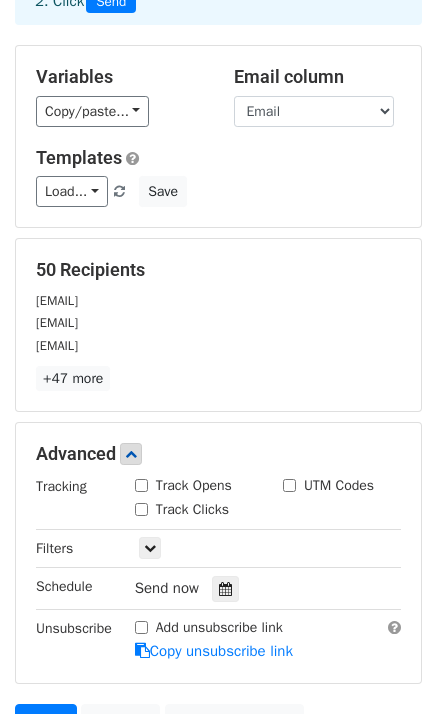 click on "Track Opens" at bounding box center (141, 485) 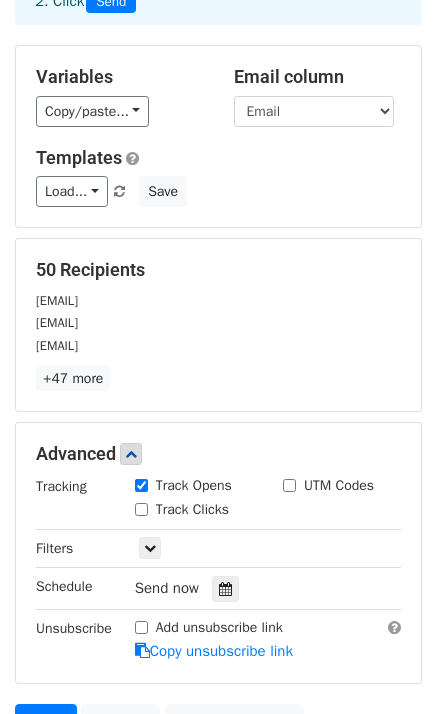 click on "Track Clicks" at bounding box center (141, 509) 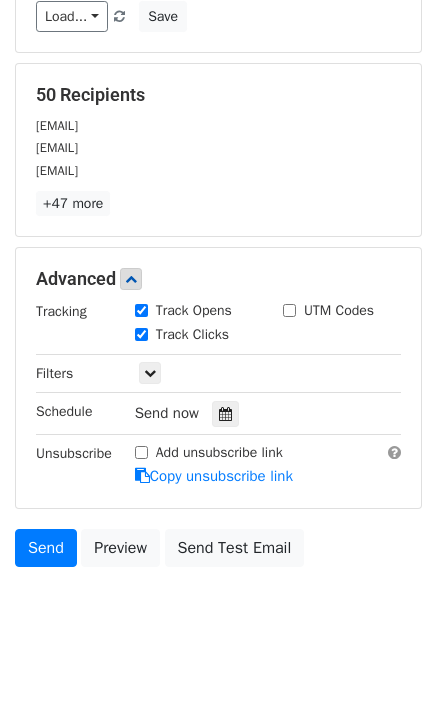 scroll, scrollTop: 338, scrollLeft: 0, axis: vertical 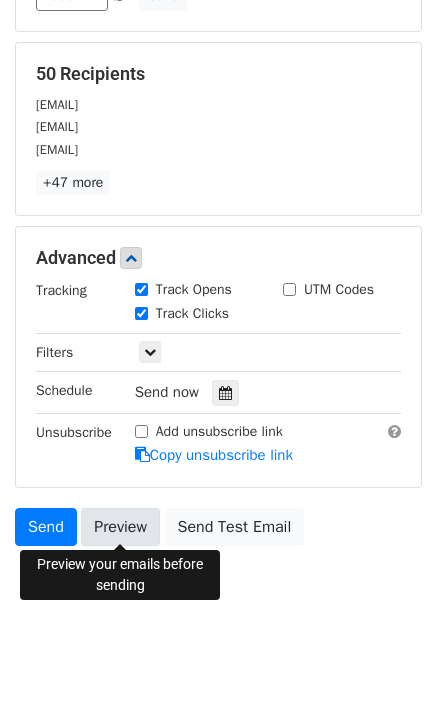 click on "Preview" at bounding box center (120, 527) 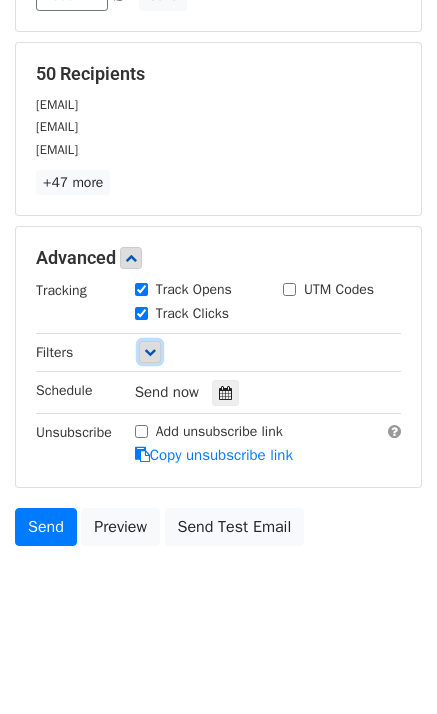 click at bounding box center (150, 352) 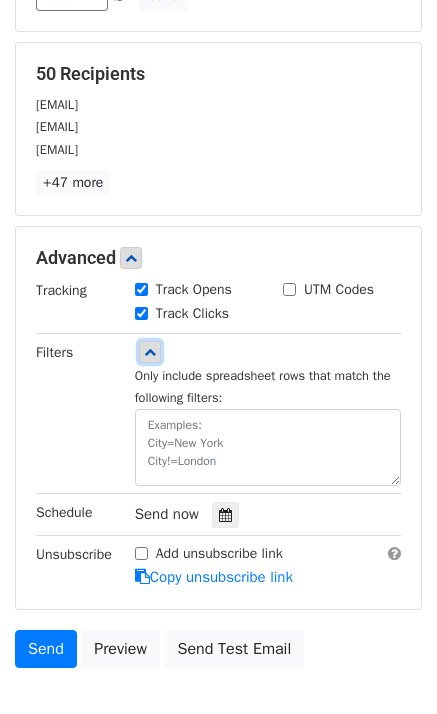 click at bounding box center (150, 352) 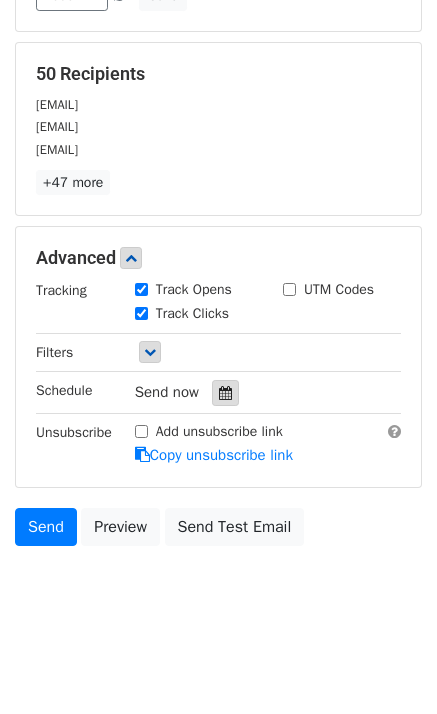 click at bounding box center (225, 393) 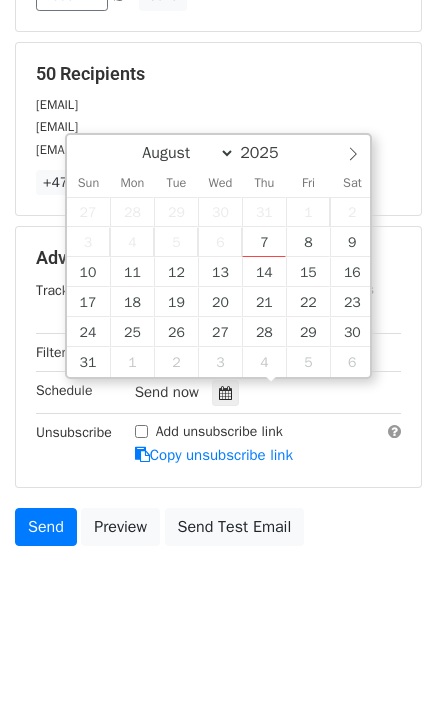 click on "New Campaign
Daily emails left: 50
Google Sheet:
CYSO 2025 Private Teacher c...
1. Write your email in Gmail
2. Click
Send
Variables
Copy/paste...
{{First Name}}
{{Email}}
{{Personal_Intro}}
Email column
First Name
Email
Personal_Intro
Templates
Load...
No templates saved
Save
50 Recipients
aedanm@sbcglobal.net
agaxiola@claremontmusic.org
ajlamprey@verizon.net
+47 more
50 Recipients
×
aedanm@sbcglobal.net
agaxiola@claremontmusic.org
ajlamprey@verizon.net
Aleahderley@gmail.com
amares16@apu.edu
amelia20morucci@gmail.com
ammaldonado23@yahoo.com
annamargurite@gmail.com
annietstk@yahoo.com
Batgonzo@msn.com
bdurost@claremontmusic.org
brandon.r.smith2001@gmail.com
brianglenn@verizon.net" at bounding box center (218, 156) 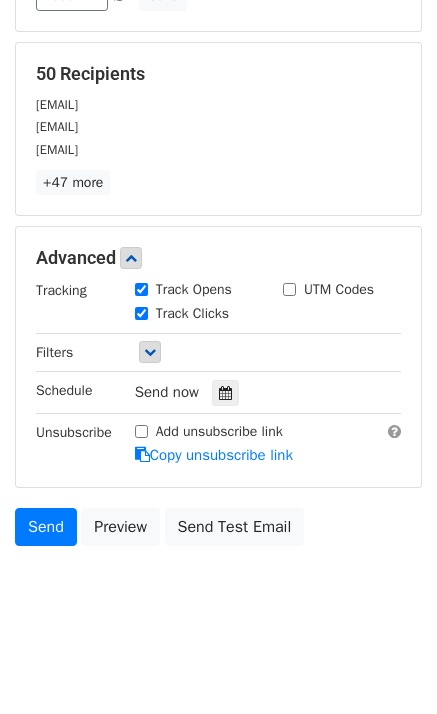 click on "New Campaign
Daily emails left: 50
Google Sheet:
CYSO 2025 Private Teacher c...
1. Write your email in Gmail
2. Click
Send
Variables
Copy/paste...
{{First Name}}
{{Email}}
{{Personal_Intro}}
Email column
First Name
Email
Personal_Intro
Templates
Load...
No templates saved
Save
50 Recipients
aedanm@sbcglobal.net
agaxiola@claremontmusic.org
ajlamprey@verizon.net
+47 more
50 Recipients
×
aedanm@sbcglobal.net
agaxiola@claremontmusic.org
ajlamprey@verizon.net
Aleahderley@gmail.com
amares16@apu.edu
amelia20morucci@gmail.com
ammaldonado23@yahoo.com
annamargurite@gmail.com
annietstk@yahoo.com
Batgonzo@msn.com
bdurost@claremontmusic.org
brandon.r.smith2001@gmail.com
brianglenn@verizon.net" at bounding box center (218, 156) 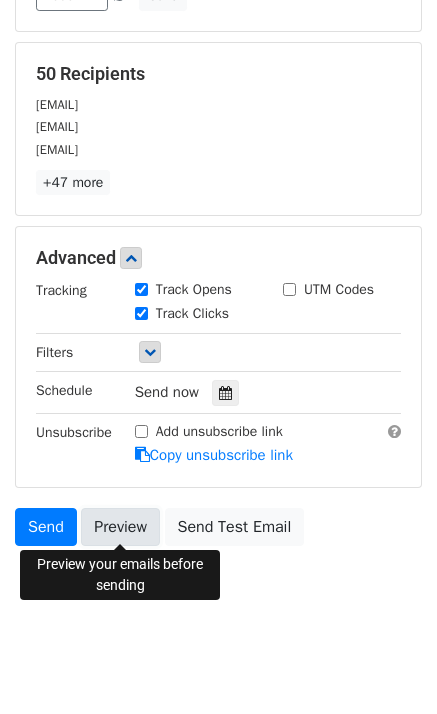 click on "Preview" at bounding box center (120, 527) 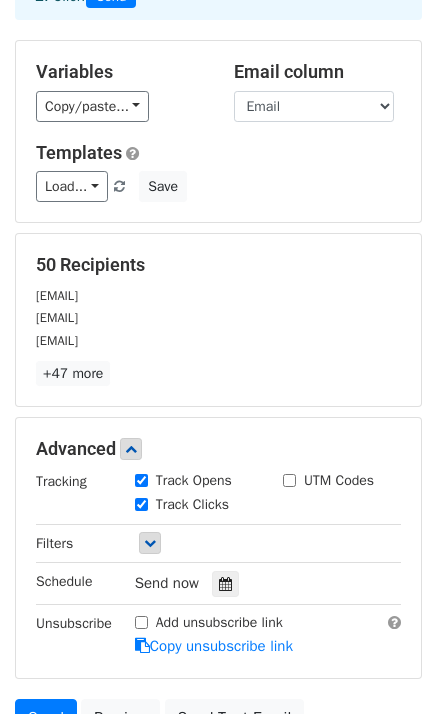 scroll, scrollTop: 0, scrollLeft: 0, axis: both 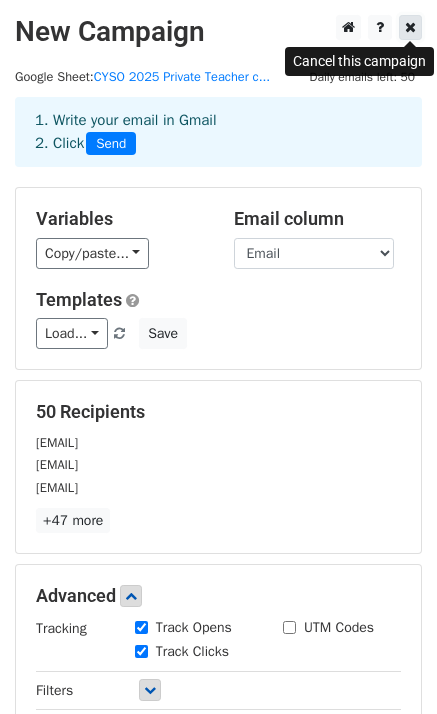 click at bounding box center (410, 27) 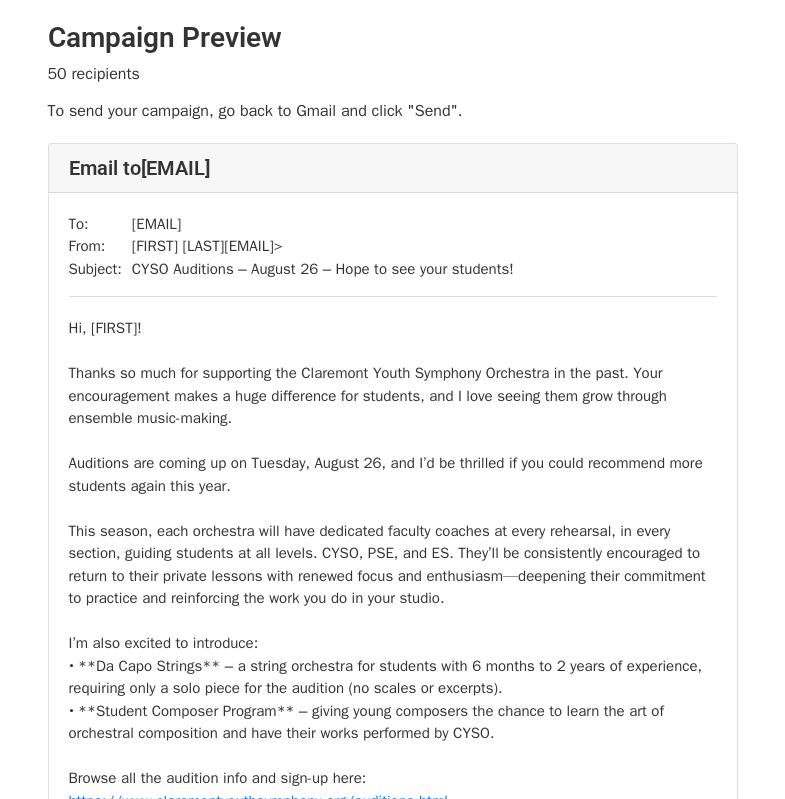 scroll, scrollTop: 0, scrollLeft: 0, axis: both 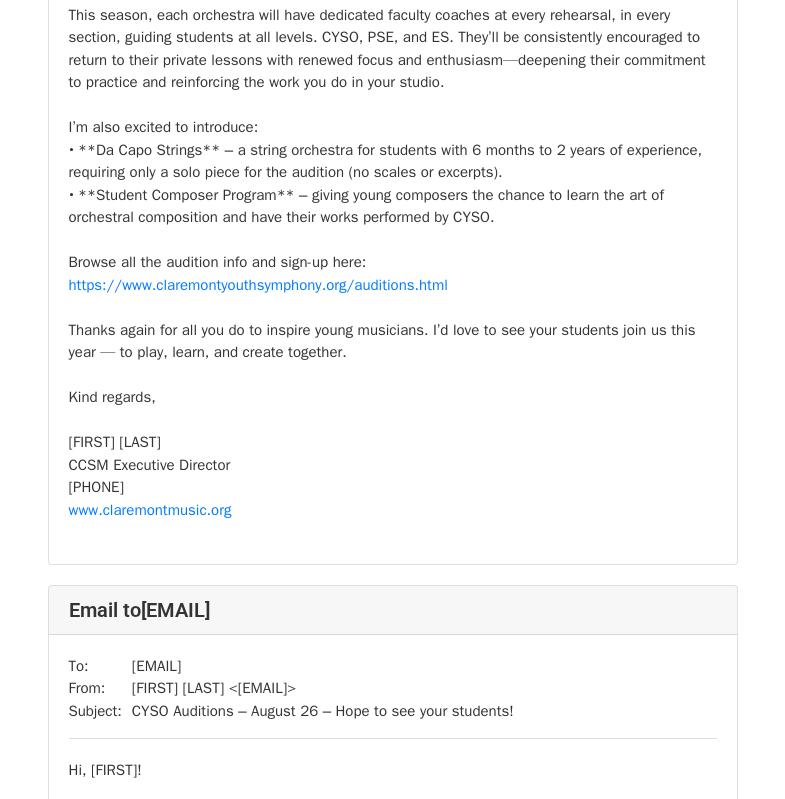 click on "Hi, Linda! Thanks so much for supporting the Claremont Youth Symphony Orchestra in the past. Your encouragement makes a huge difference for students, and I love seeing them grow through ensemble music-making. Auditions are coming up on Tuesday, August 26, and I’d be thrilled if you could recommend more students this year. This season, each orchestra will have dedicated faculty coaches at every rehearsal, in every section, guiding students at all levels. CYSO, PSE, and ES. They’ll be consistently encouraged to return to their private lessons with renewed focus and enthusiasm—deepening their commitment to practice and reinforcing the work you do in your studio. I’m also excited to introduce: • **Da Capo Strings** – a string orchestra for students with 6 months to 2 years of experience, requiring only a solo piece for the audition (no scales or excerpts).   Browse all the audition info and sign-up here:   https://www.claremontyouthsymphony.org/auditions.html Kind regards," at bounding box center (393, 116) 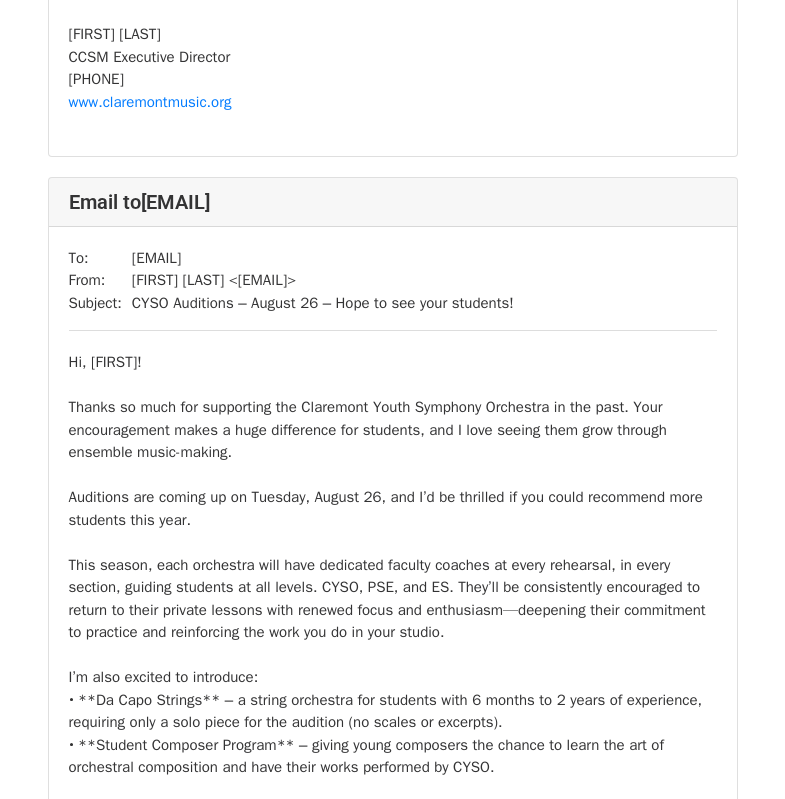 scroll, scrollTop: 46904, scrollLeft: 0, axis: vertical 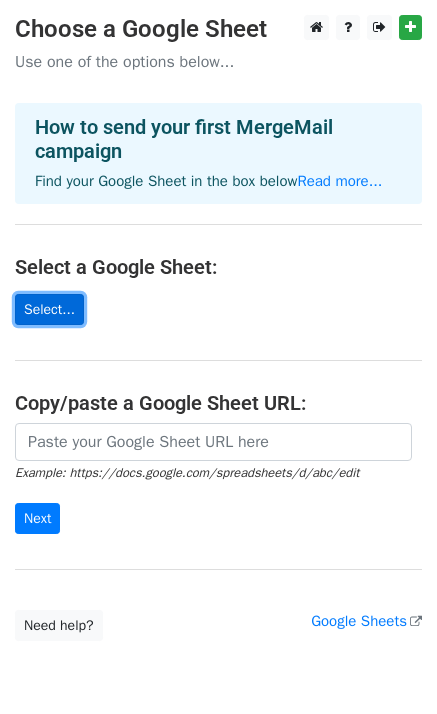 click on "Select..." at bounding box center [49, 309] 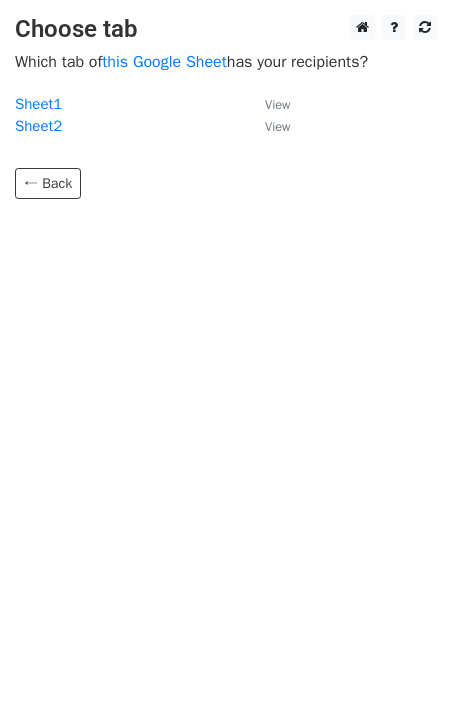 scroll, scrollTop: 0, scrollLeft: 0, axis: both 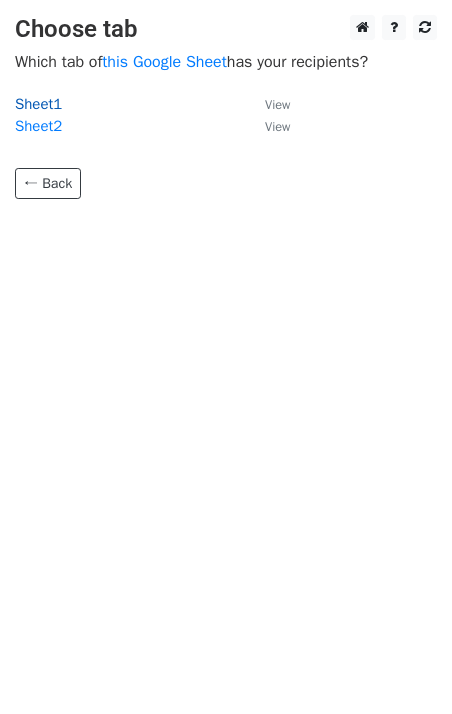 click on "Sheet1" at bounding box center (38, 104) 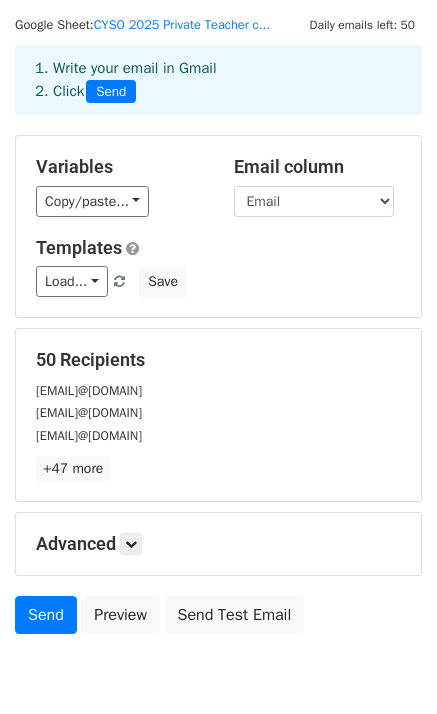 scroll, scrollTop: 142, scrollLeft: 0, axis: vertical 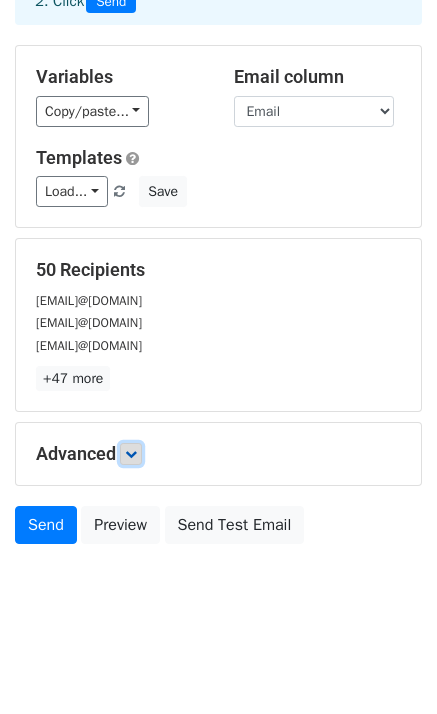 click at bounding box center (131, 454) 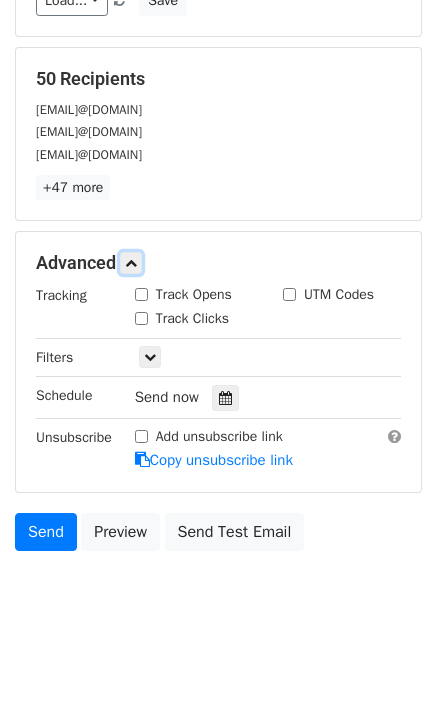 scroll, scrollTop: 338, scrollLeft: 0, axis: vertical 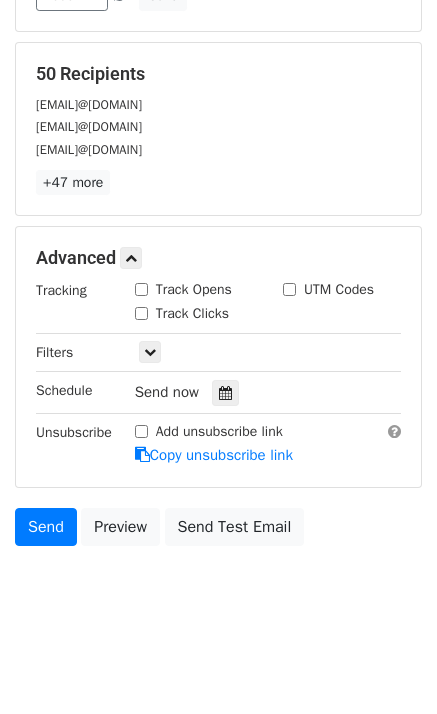 click on "Track Opens" at bounding box center (141, 289) 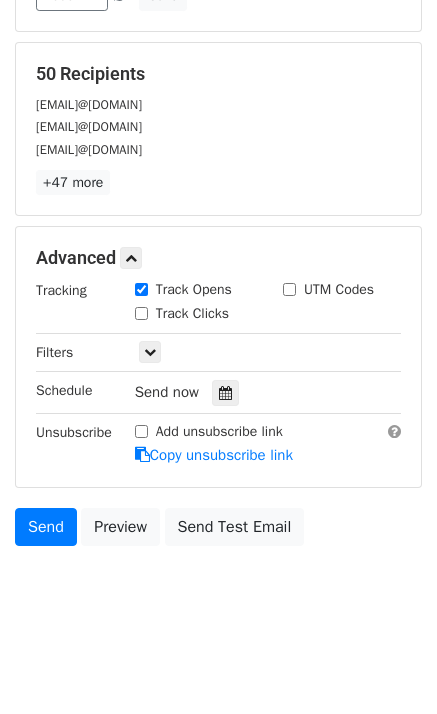 click on "Track Clicks" at bounding box center [141, 313] 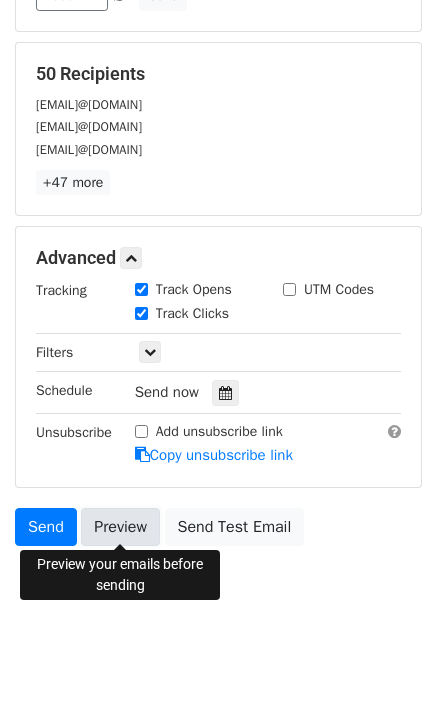 click on "Preview" at bounding box center (120, 527) 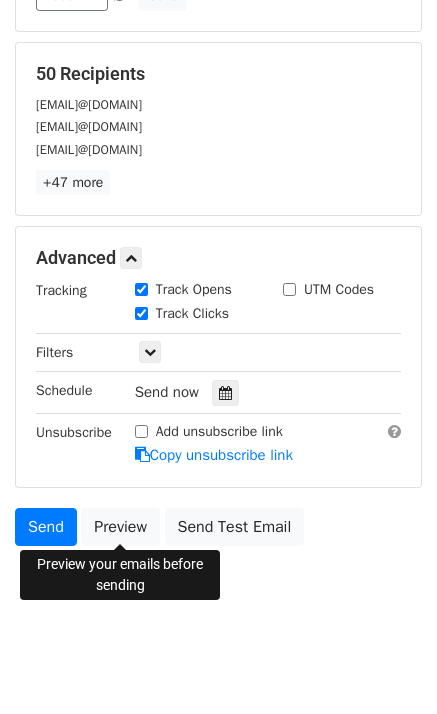 click on "New Campaign
Daily emails left: 50
Google Sheet:
CYSO 2025 Private Teacher c...
1. Write your email in Gmail
2. Click
Send
Variables
Copy/paste...
{{First Name}}
{{Email}}
{{Personal_Intro}}
Email column
First Name
Email
Personal_Intro
Templates
Load...
No templates saved
Save
50 Recipients
aedanm@sbcglobal.net
agaxiola@claremontmusic.org
ajlamprey@verizon.net
+47 more
50 Recipients
×
aedanm@sbcglobal.net
agaxiola@claremontmusic.org
ajlamprey@verizon.net
Aleahderley@gmail.com
amares16@apu.edu
amelia20morucci@gmail.com
ammaldonado23@yahoo.com
annamargurite@gmail.com
annietstk@yahoo.com
Batgonzo@msn.com
bdurost@claremontmusic.org
brandon.r.smith2001@gmail.com
brianglenn@verizon.net" at bounding box center [218, 156] 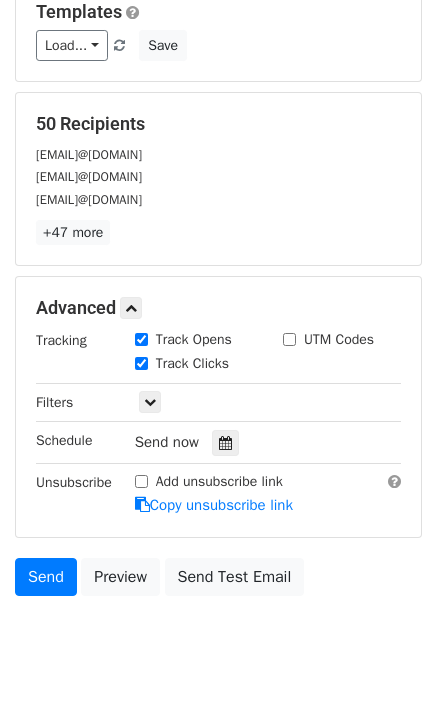scroll, scrollTop: 338, scrollLeft: 0, axis: vertical 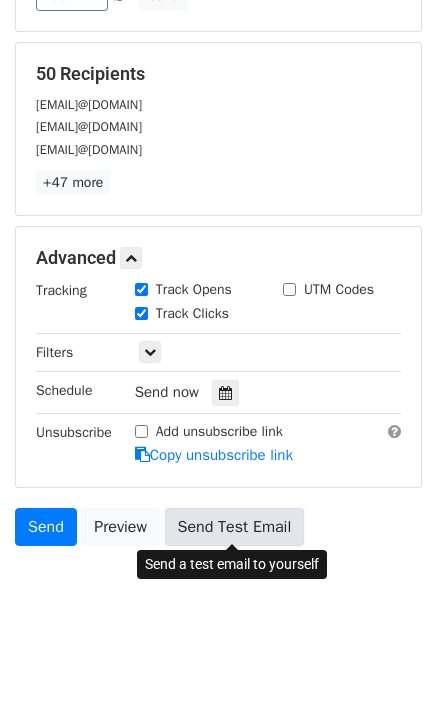 click on "Send Test Email" at bounding box center [235, 527] 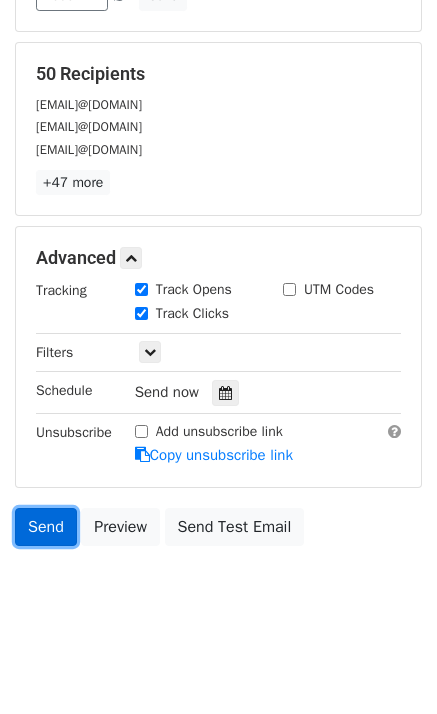 click on "Send" at bounding box center [46, 527] 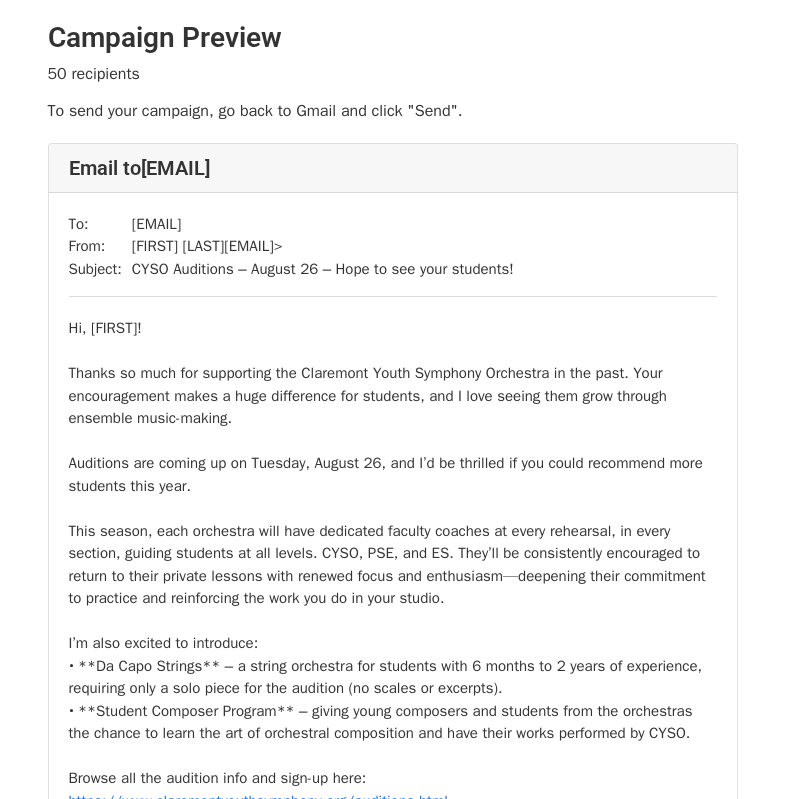 scroll, scrollTop: 0, scrollLeft: 0, axis: both 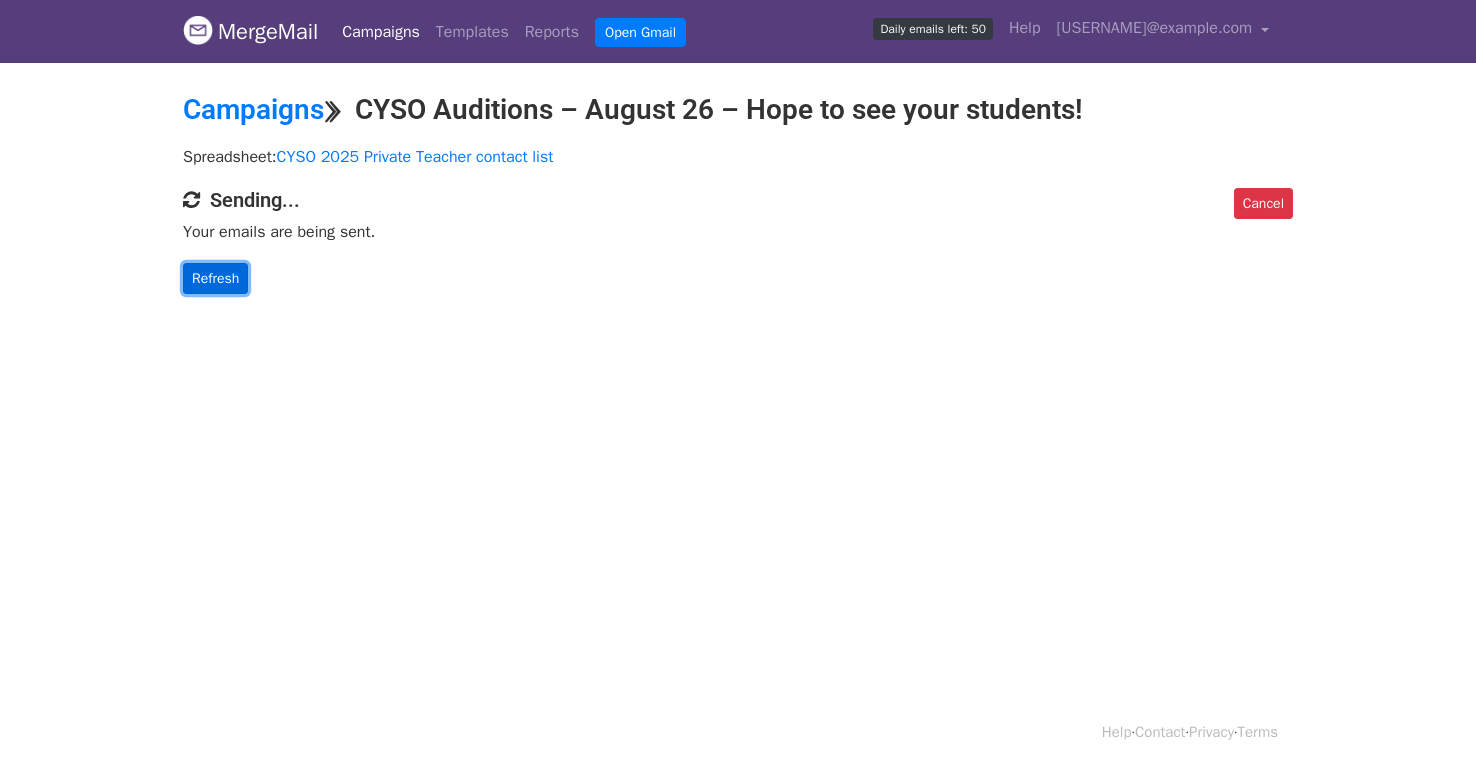 click on "Refresh" at bounding box center [215, 278] 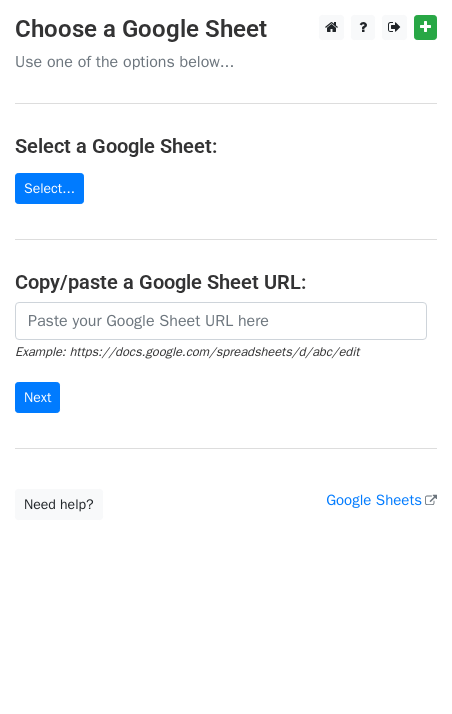 scroll, scrollTop: 0, scrollLeft: 0, axis: both 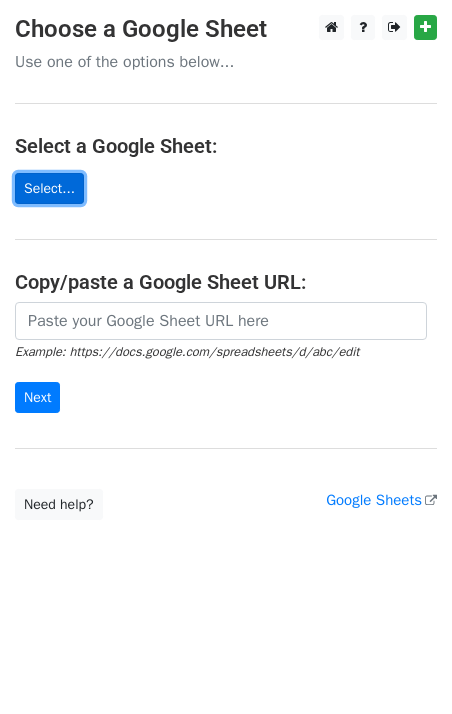 click on "Select..." at bounding box center (49, 188) 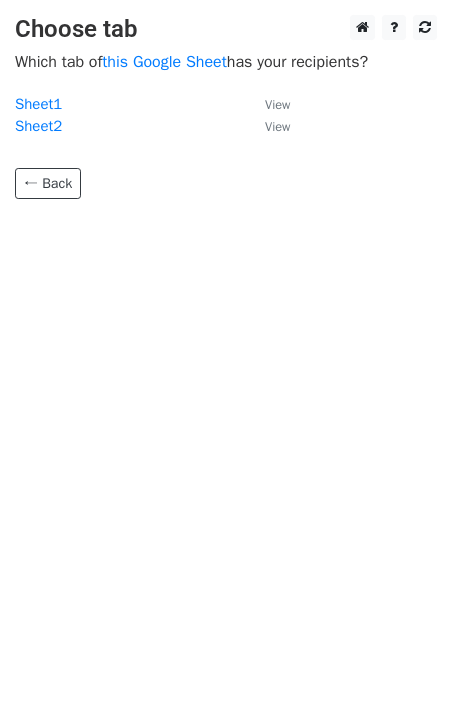 scroll, scrollTop: 0, scrollLeft: 0, axis: both 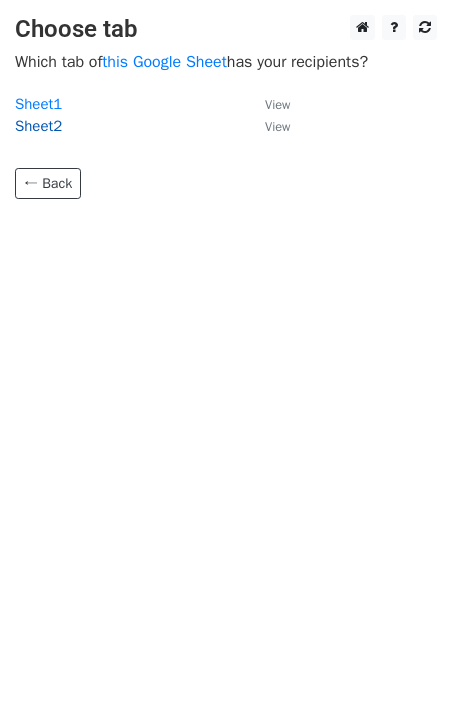 click on "Sheet2" at bounding box center (38, 126) 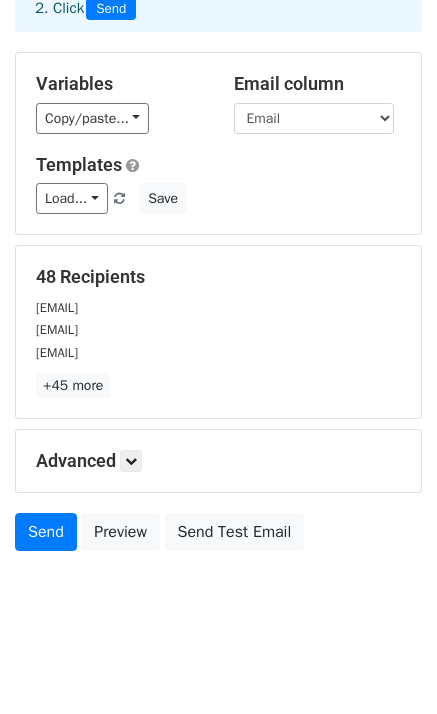 scroll, scrollTop: 142, scrollLeft: 0, axis: vertical 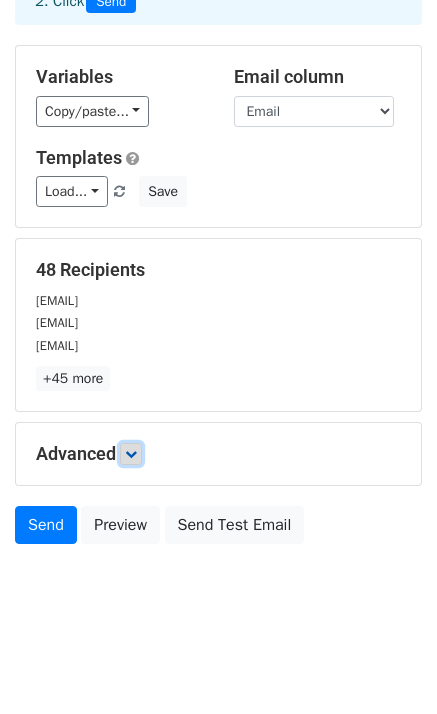 click at bounding box center [131, 454] 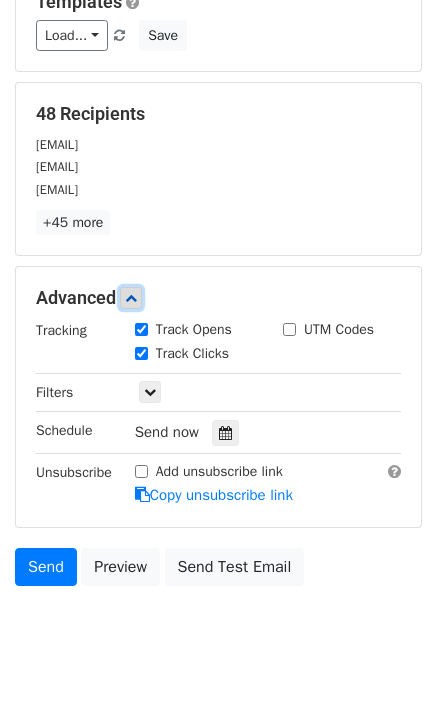 scroll, scrollTop: 338, scrollLeft: 0, axis: vertical 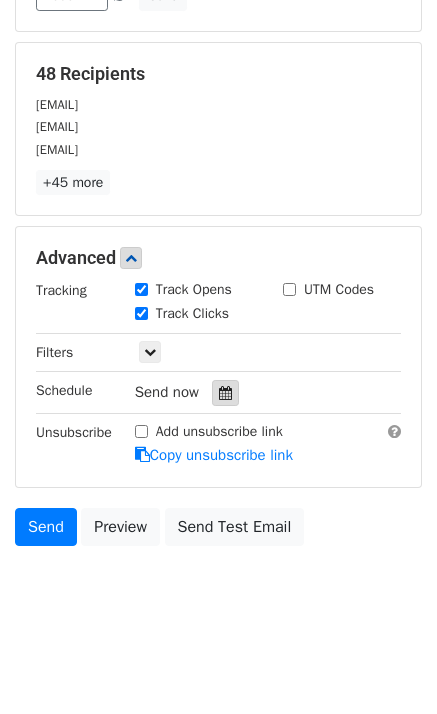 click at bounding box center (225, 393) 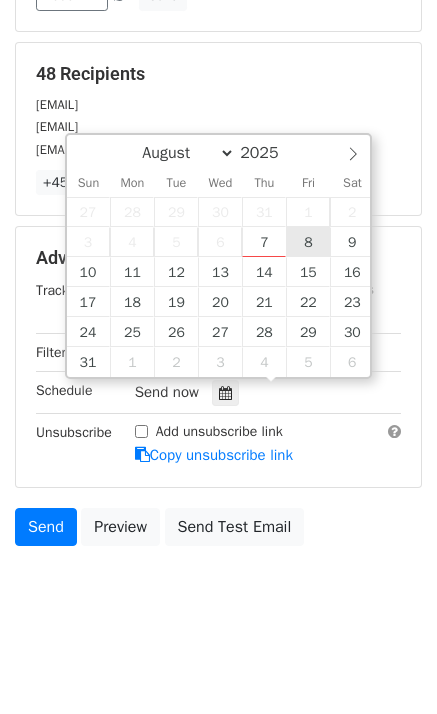type on "2025-08-08 12:00" 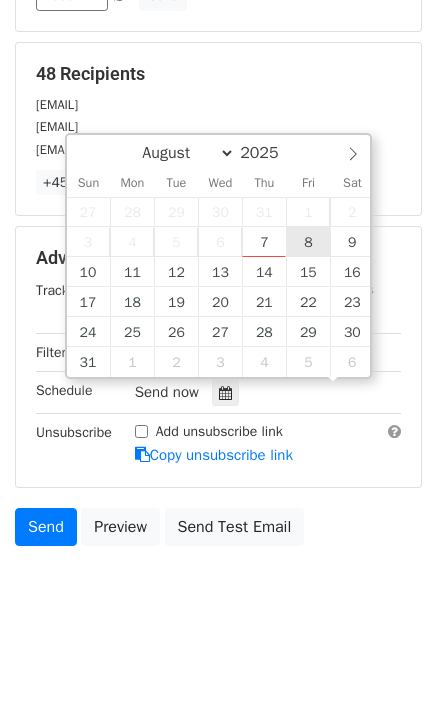 scroll, scrollTop: 1, scrollLeft: 0, axis: vertical 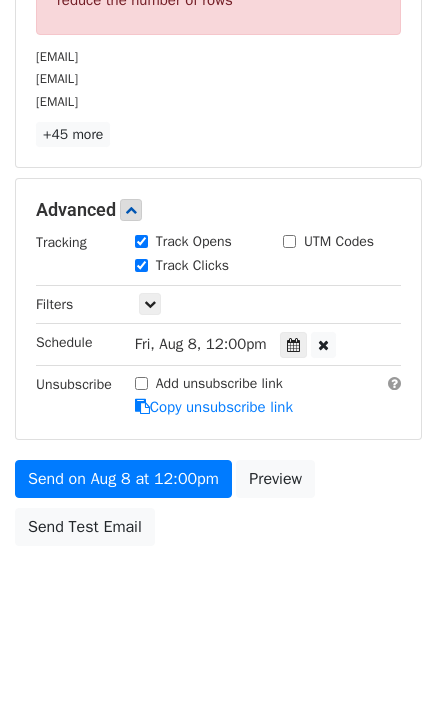 click on "Fri, Aug 8, 12:00pm" at bounding box center [201, 344] 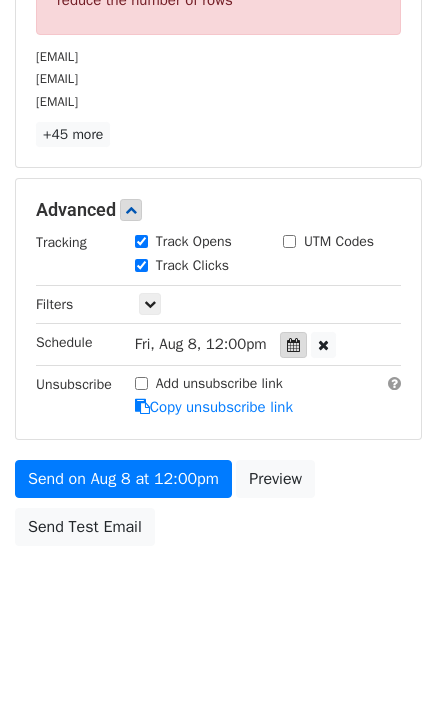 click at bounding box center [293, 345] 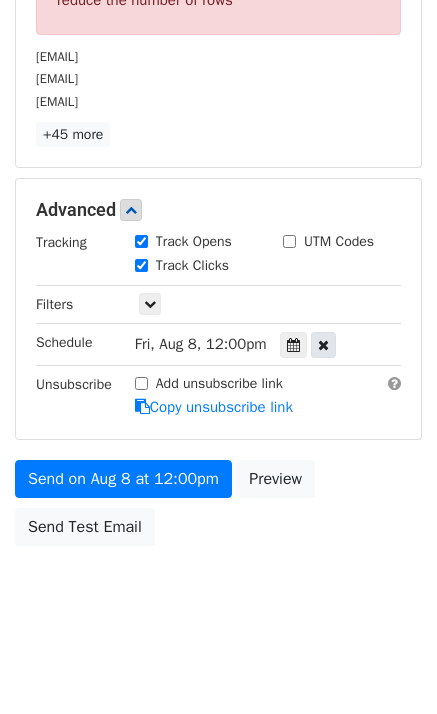 click at bounding box center (323, 345) 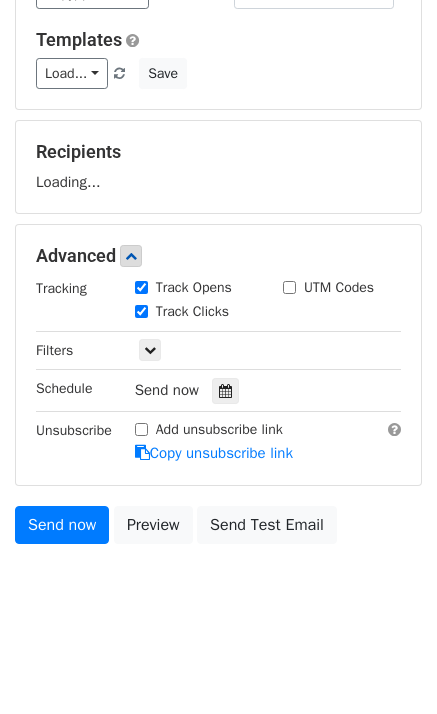 scroll, scrollTop: 258, scrollLeft: 0, axis: vertical 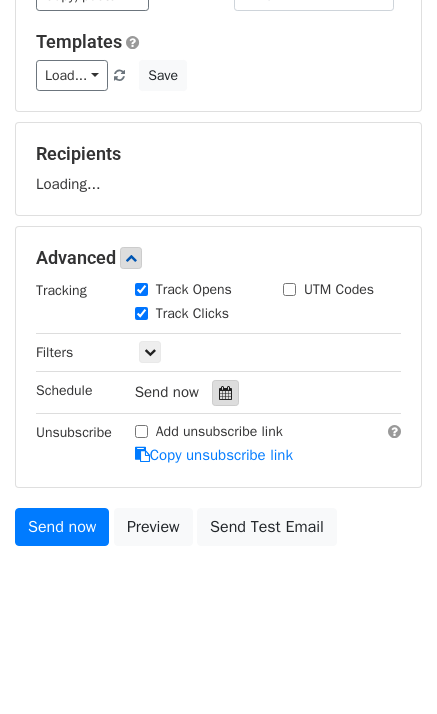 click at bounding box center (225, 393) 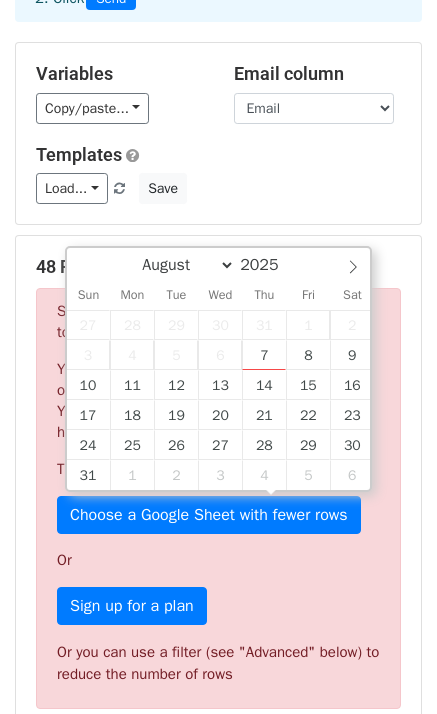 scroll, scrollTop: 71, scrollLeft: 0, axis: vertical 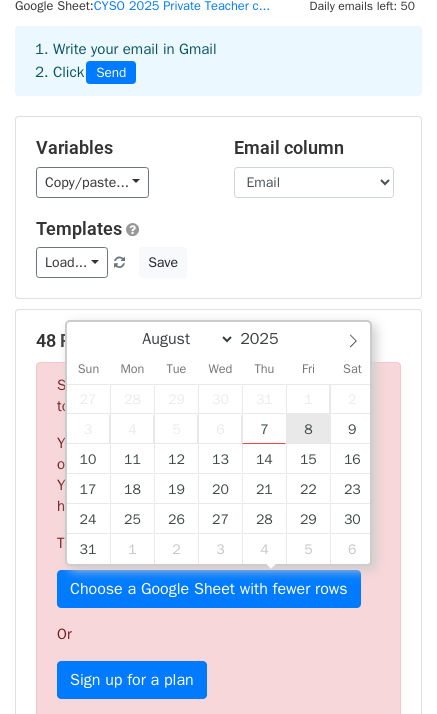 type on "2025-08-08 23:31" 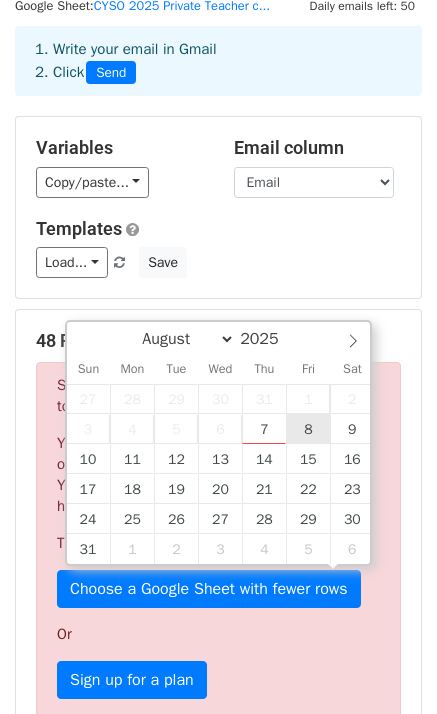 scroll, scrollTop: 1, scrollLeft: 0, axis: vertical 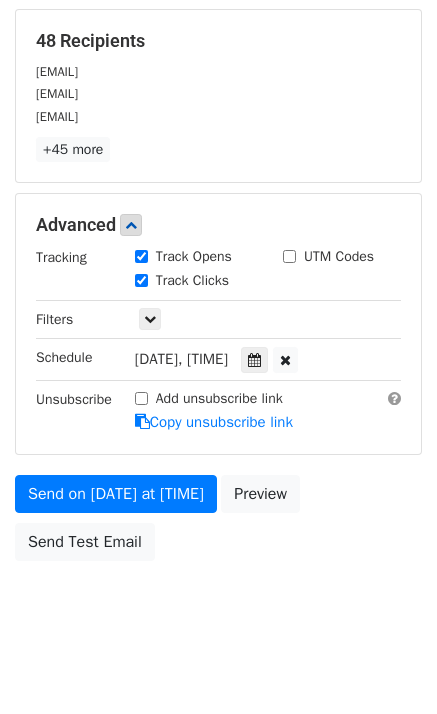 click on "Fri, Aug 8, 11:31pm
2025-08-08 23:31" at bounding box center (268, 359) 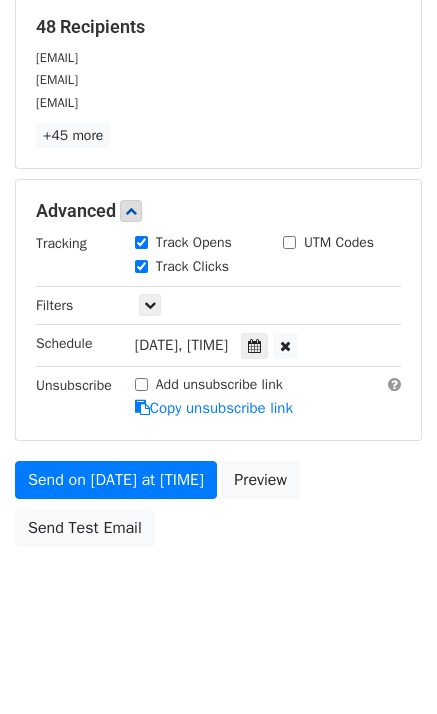 scroll, scrollTop: 386, scrollLeft: 0, axis: vertical 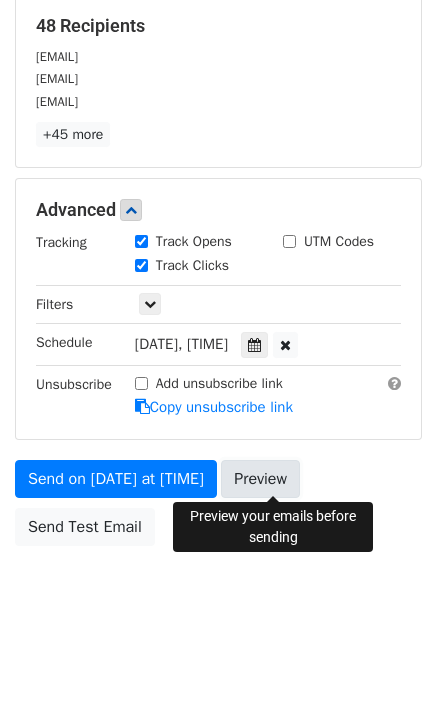 click on "Preview" at bounding box center (260, 479) 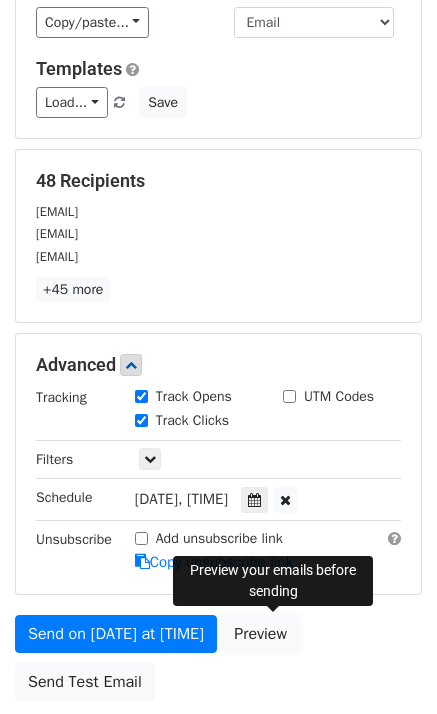 scroll, scrollTop: 0, scrollLeft: 0, axis: both 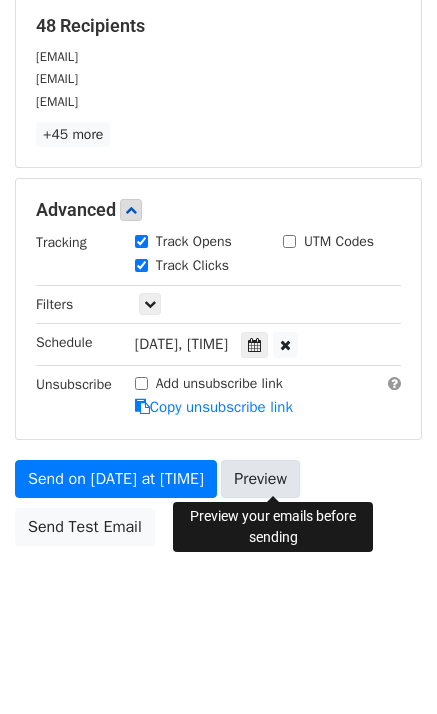 click on "Preview" at bounding box center (260, 479) 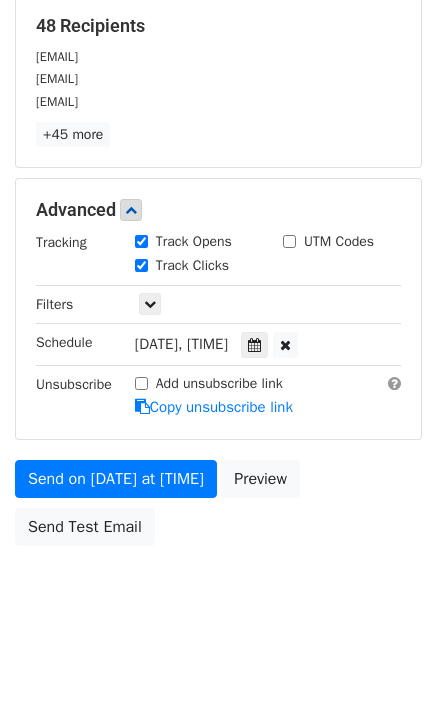 click on "New Campaign
Daily emails left: 50
Google Sheet:
CYSO 2025 Private Teacher c...
1. Write your email in Gmail
2. Click
Send
Variables
Copy/paste...
{{First Name}}
{{Email}}
{{Personal_Intro}}
Email column
First Name
Email
Personal_Intro
Templates
Load...
No templates saved
Save
48 Recipients
LUCKYTIGGER@msn.com
lucyviolinbaby@gmail.com
lujanomonserrat@yahoo.com
+45 more
48 Recipients
×
LUCKYTIGGER@msn.com
lucyviolinbaby@gmail.com
lujanomonserrat@yahoo.com
lvelickovic@live.com
lynn.burrows@icloud.com
maggieparkins@gmail.com
marek@apu.edu
marystone310@gmail.com
mkubota@glendora.k12.ca.us
mmakau@claremontmusic.org
mmatsumune@claremontmusic.org
mnelson@glendora.k12.ca.us
ms.classics@hotmail.com" at bounding box center [218, 165] 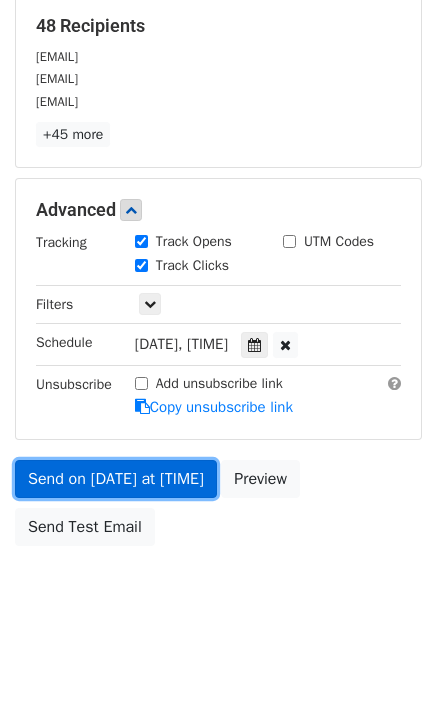click on "Send on Aug 8 at 11:31pm" at bounding box center (116, 479) 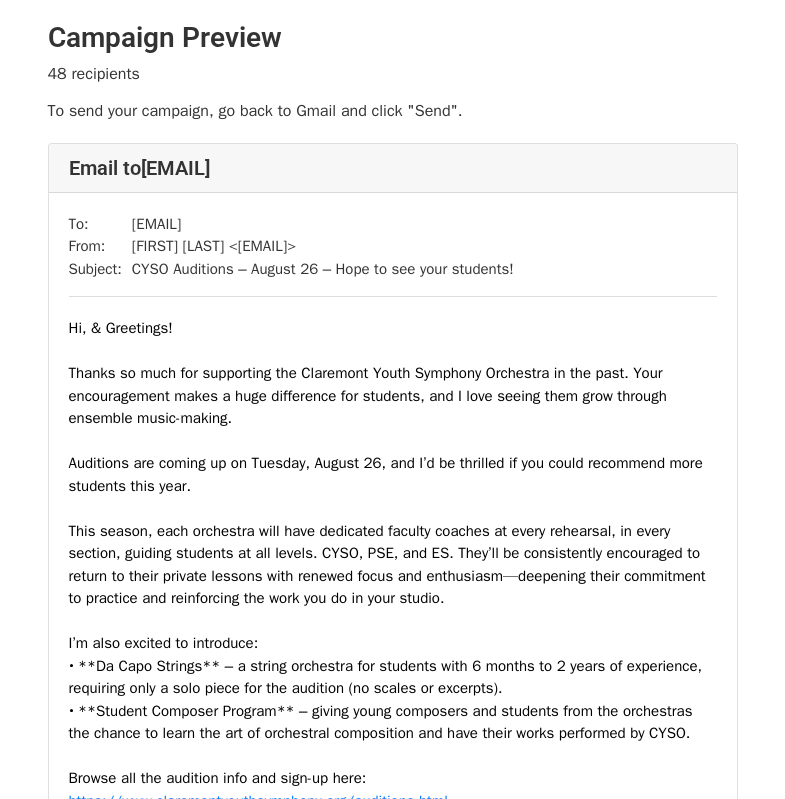 scroll, scrollTop: 0, scrollLeft: 0, axis: both 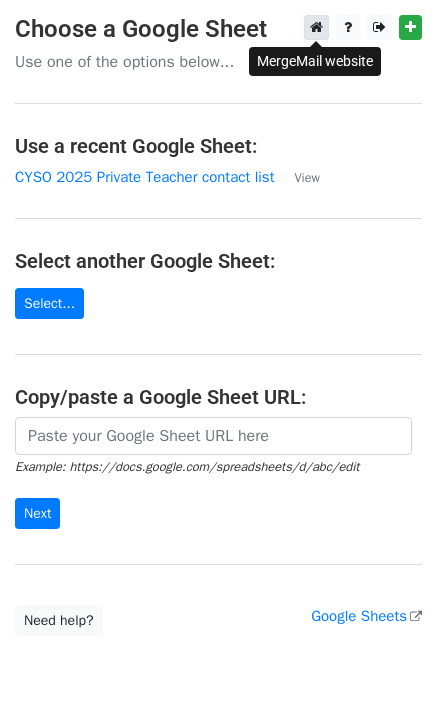click at bounding box center [316, 27] 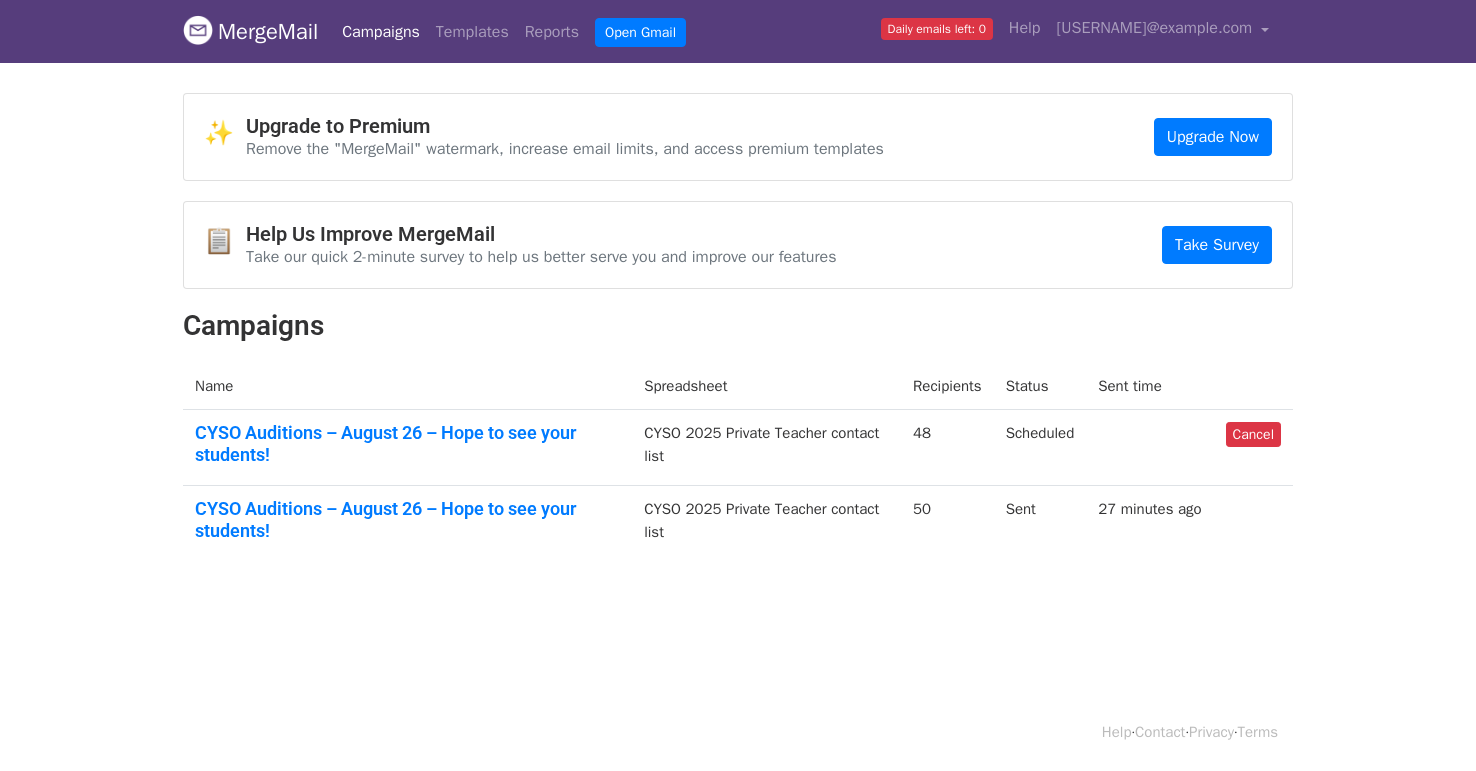 scroll, scrollTop: 0, scrollLeft: 0, axis: both 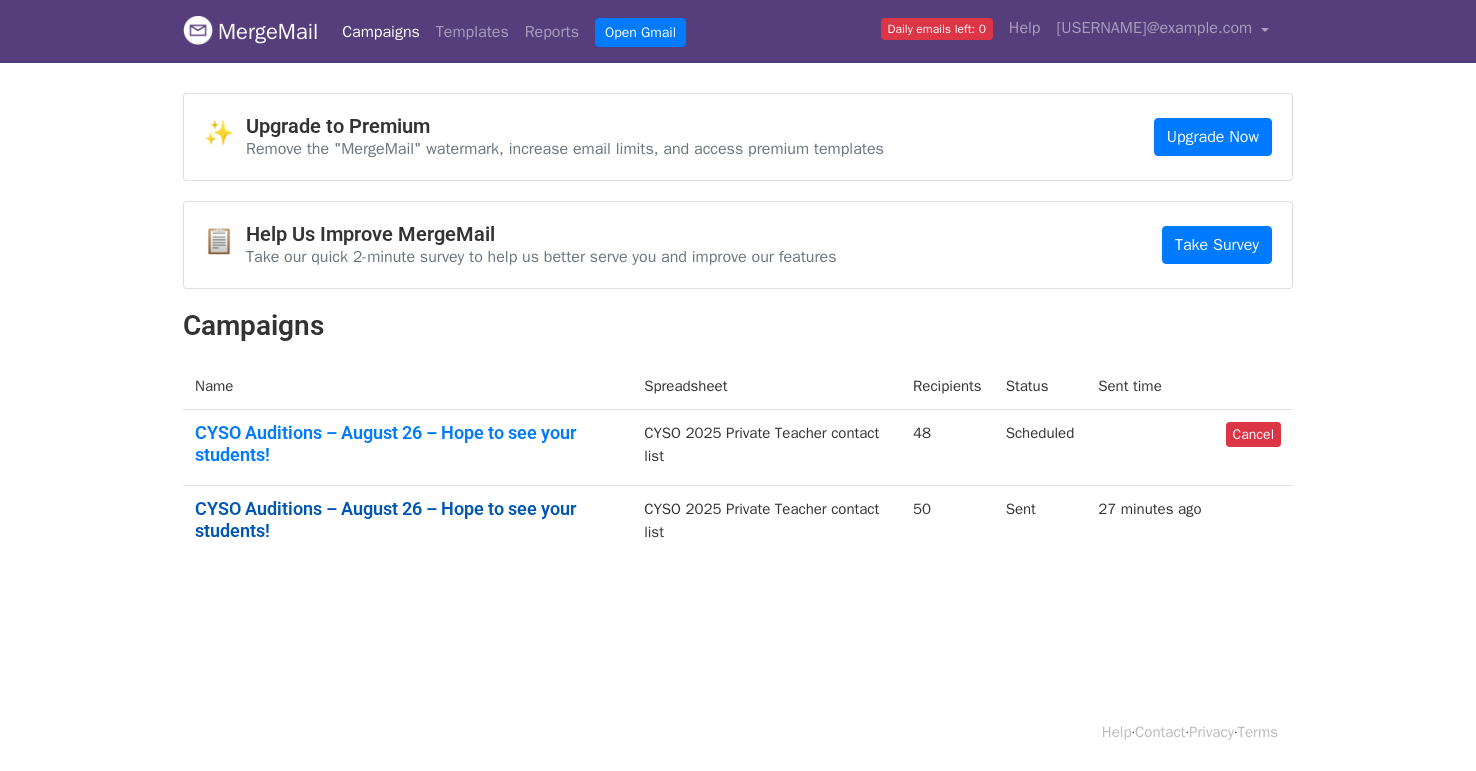 click on "CYSO Auditions – August 26 – Hope to see your students!" at bounding box center [407, 519] 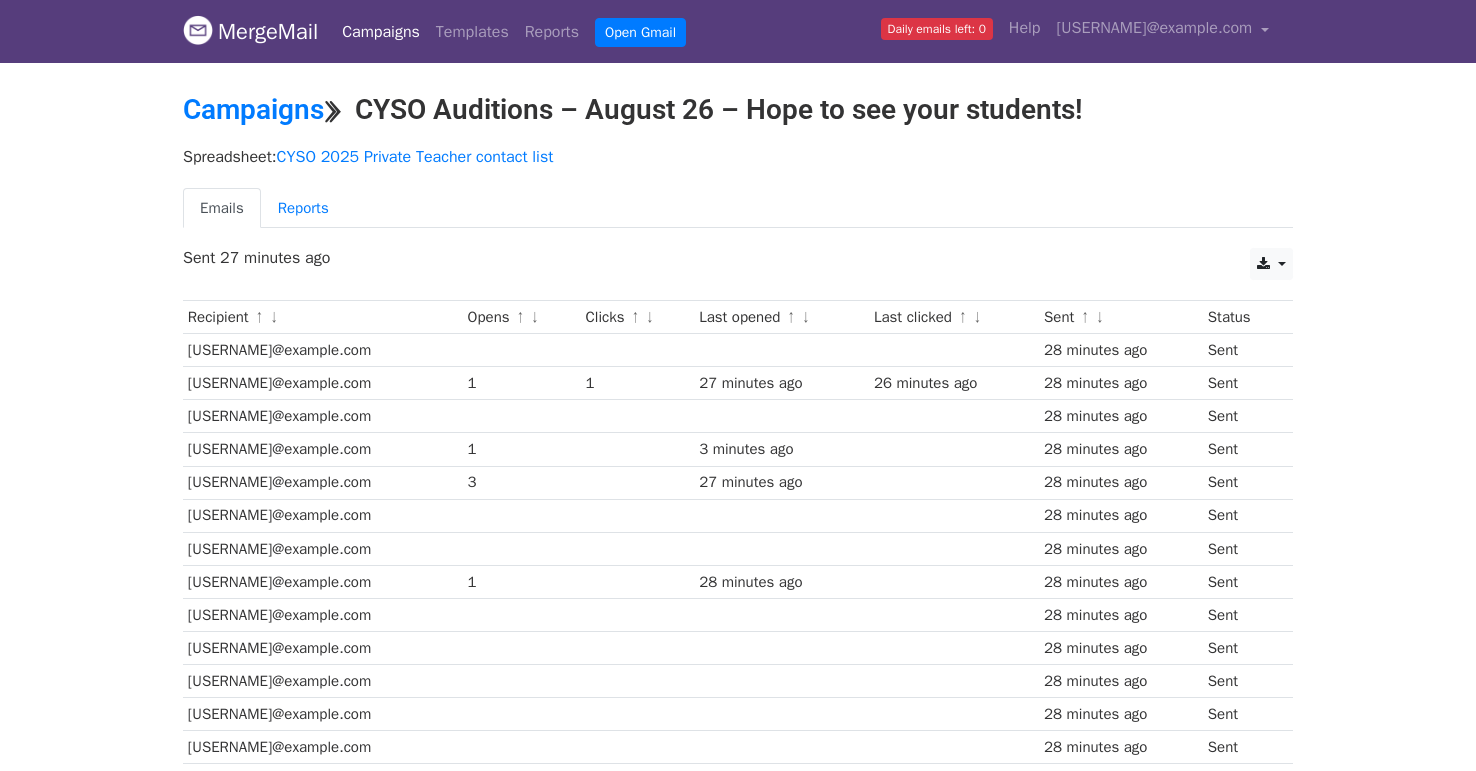 scroll, scrollTop: 0, scrollLeft: 0, axis: both 